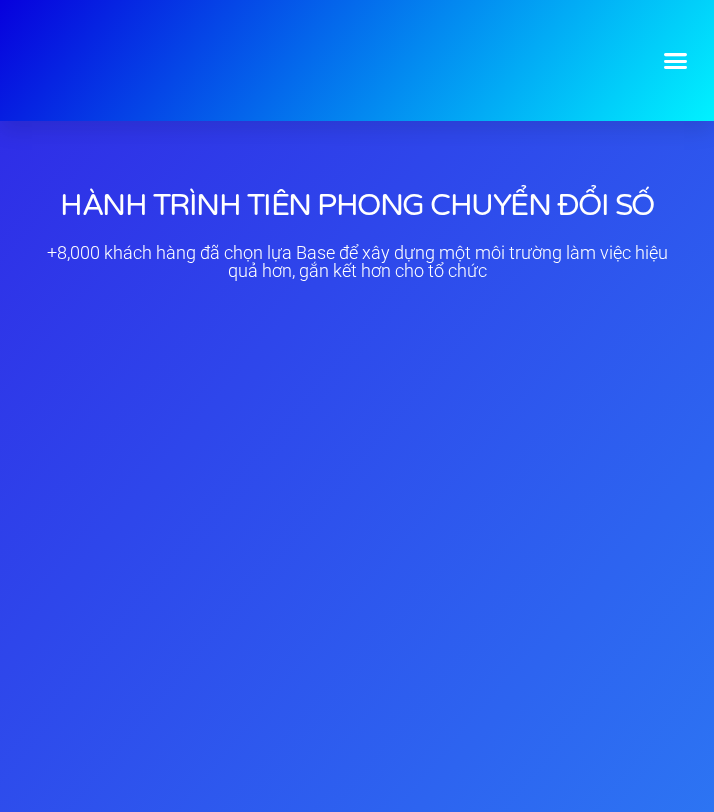 scroll, scrollTop: 97, scrollLeft: 0, axis: vertical 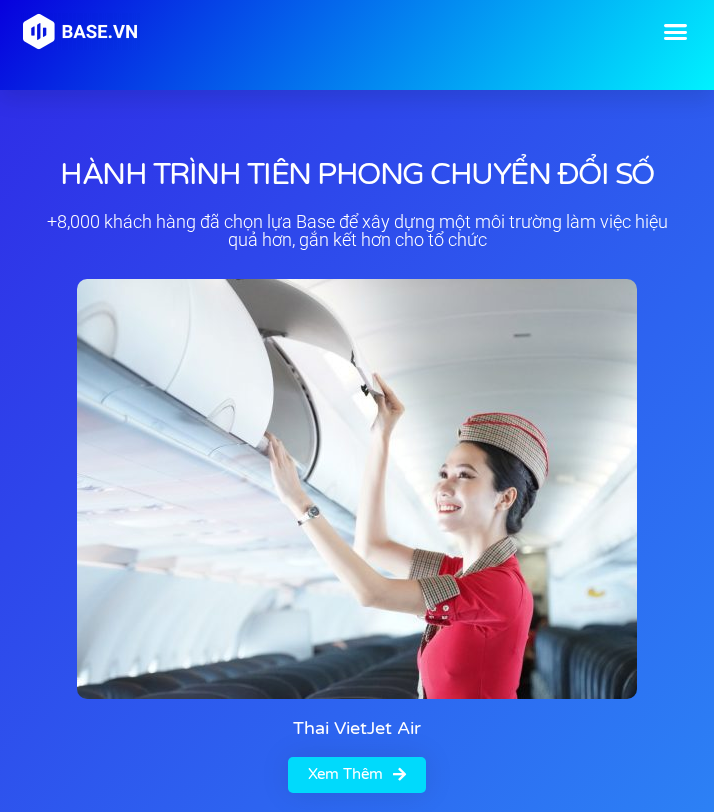click 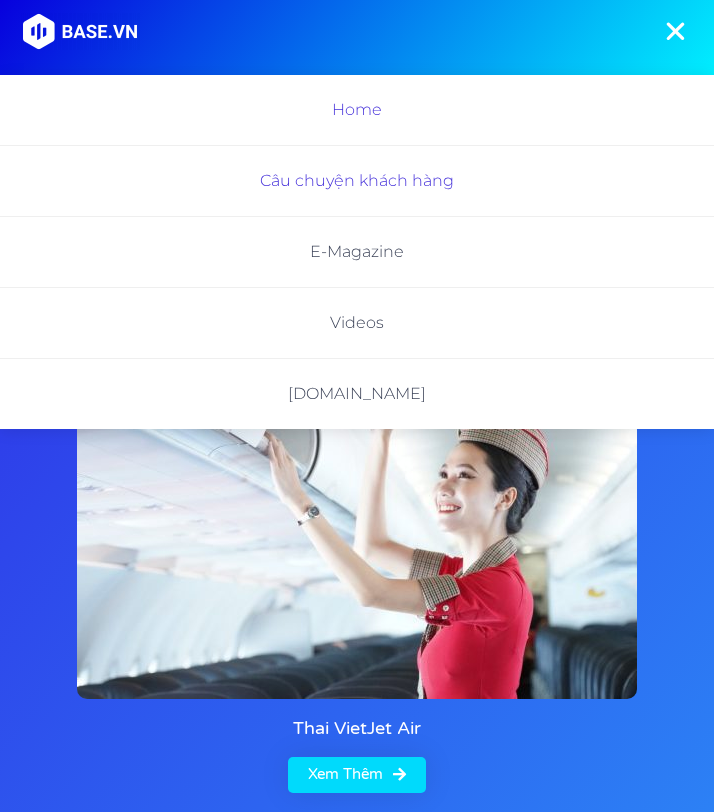 click on "Câu chuyện khách hàng" 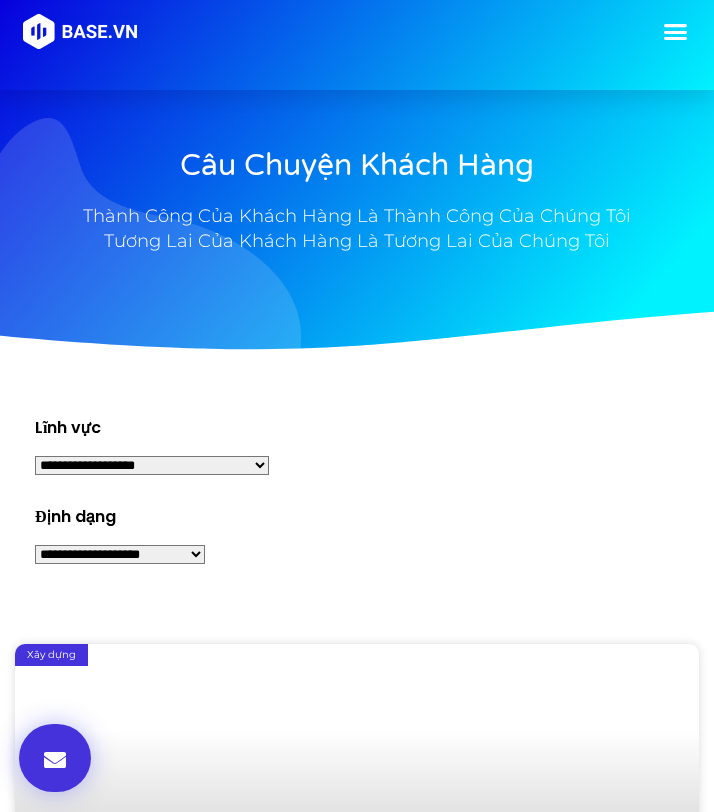 scroll, scrollTop: 0, scrollLeft: 0, axis: both 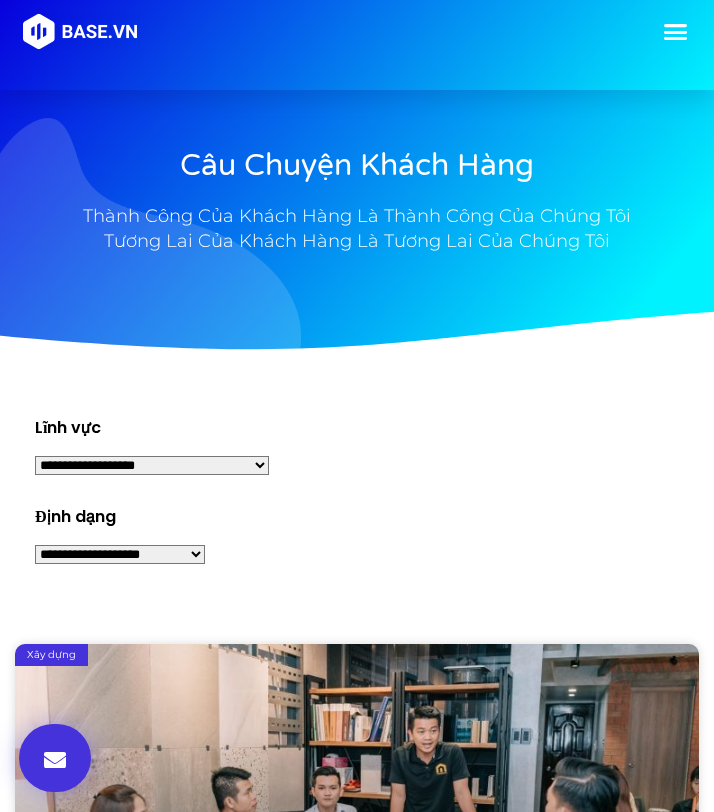 click on "**********" at bounding box center [152, 465] 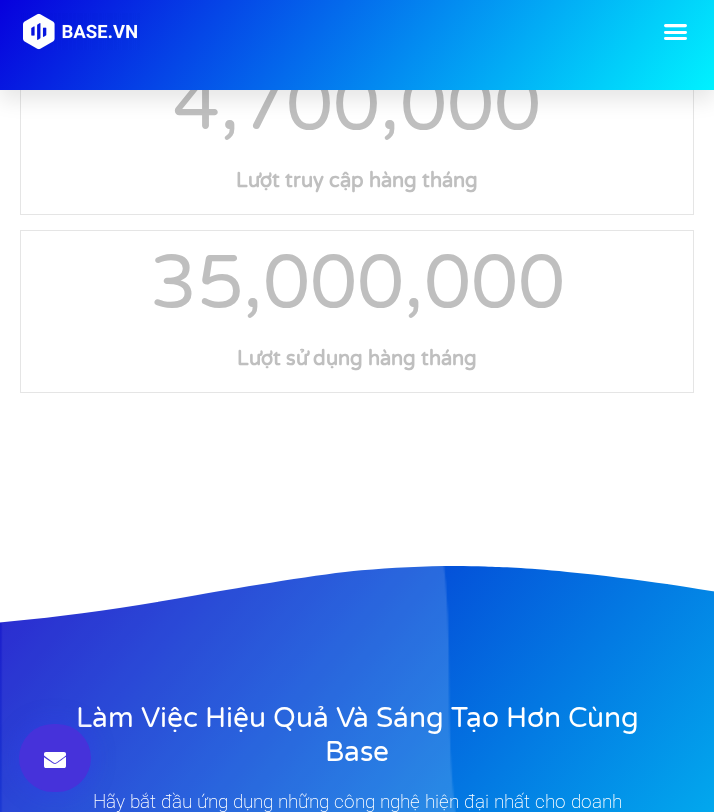 scroll, scrollTop: 6300, scrollLeft: 0, axis: vertical 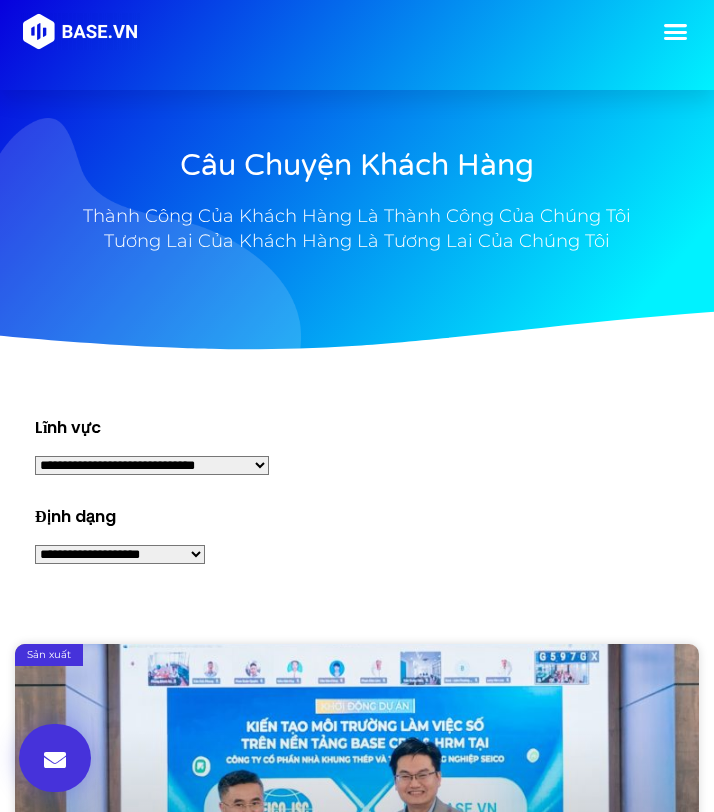 click on "**********" at bounding box center (152, 465) 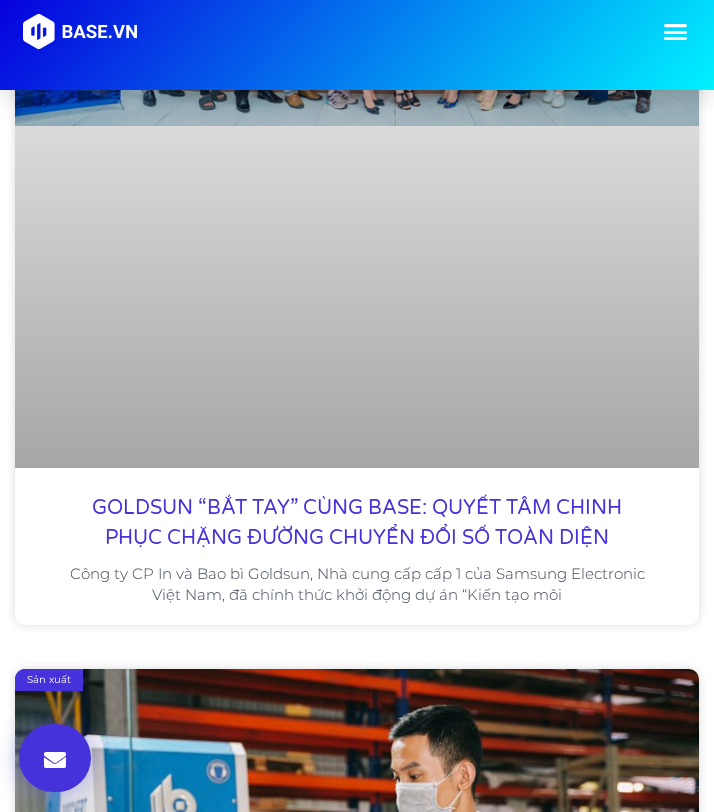scroll, scrollTop: 10300, scrollLeft: 0, axis: vertical 